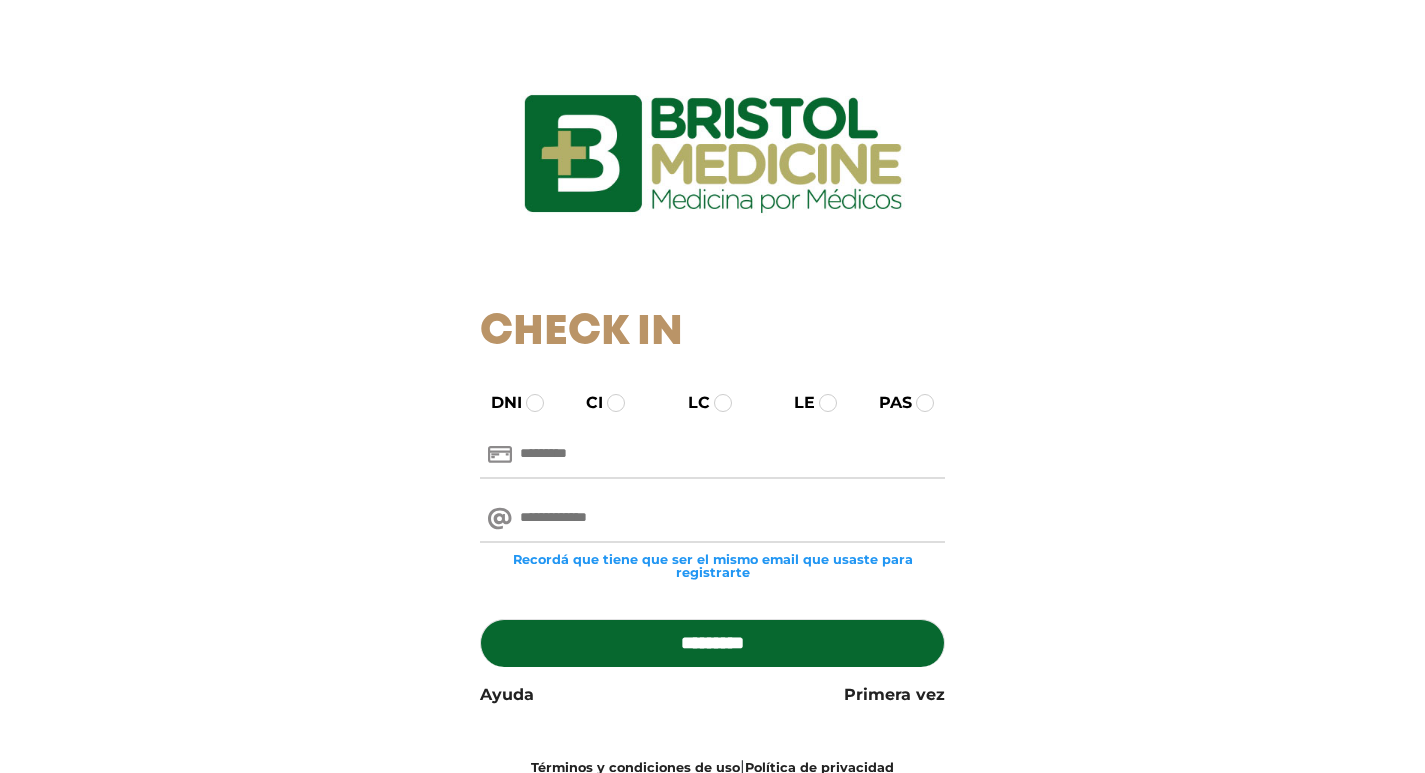 scroll, scrollTop: 0, scrollLeft: 0, axis: both 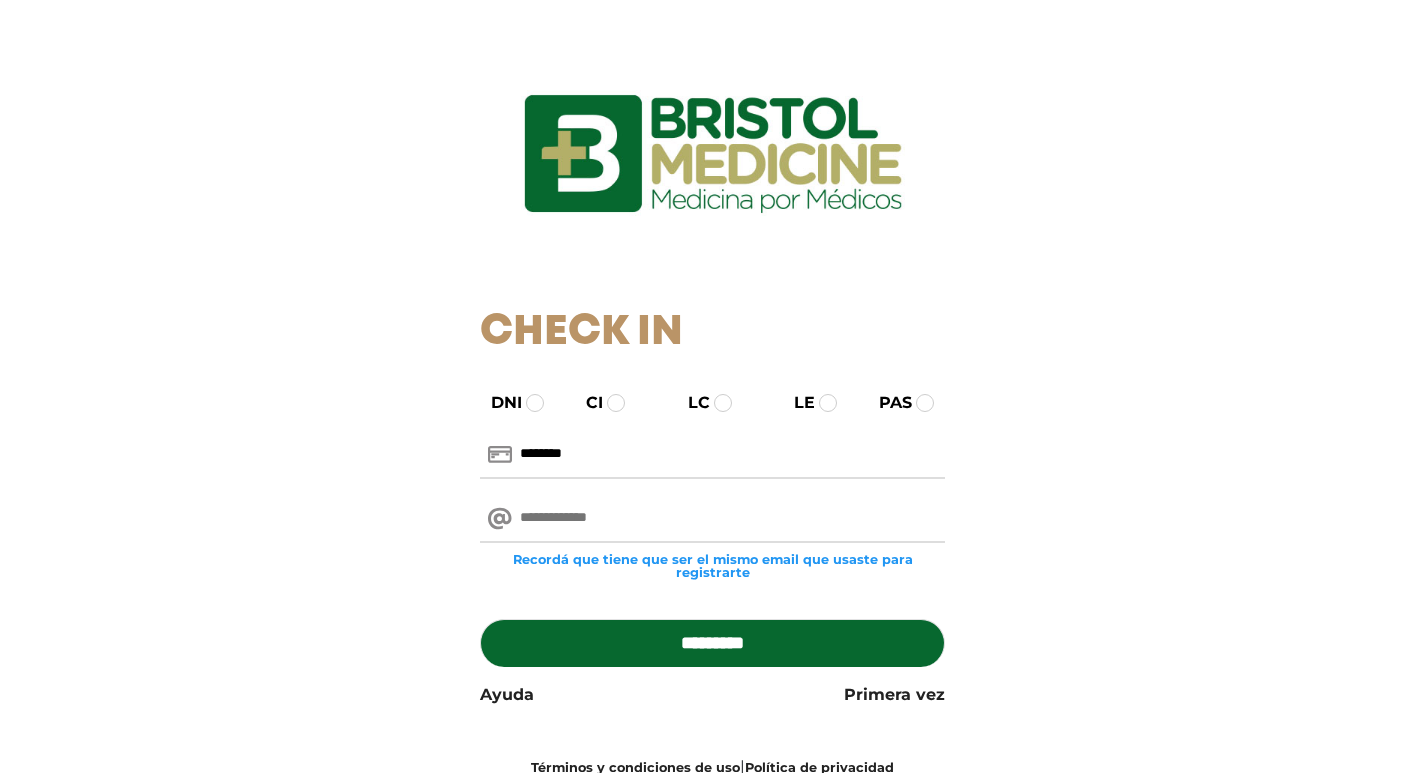 click at bounding box center [712, 519] 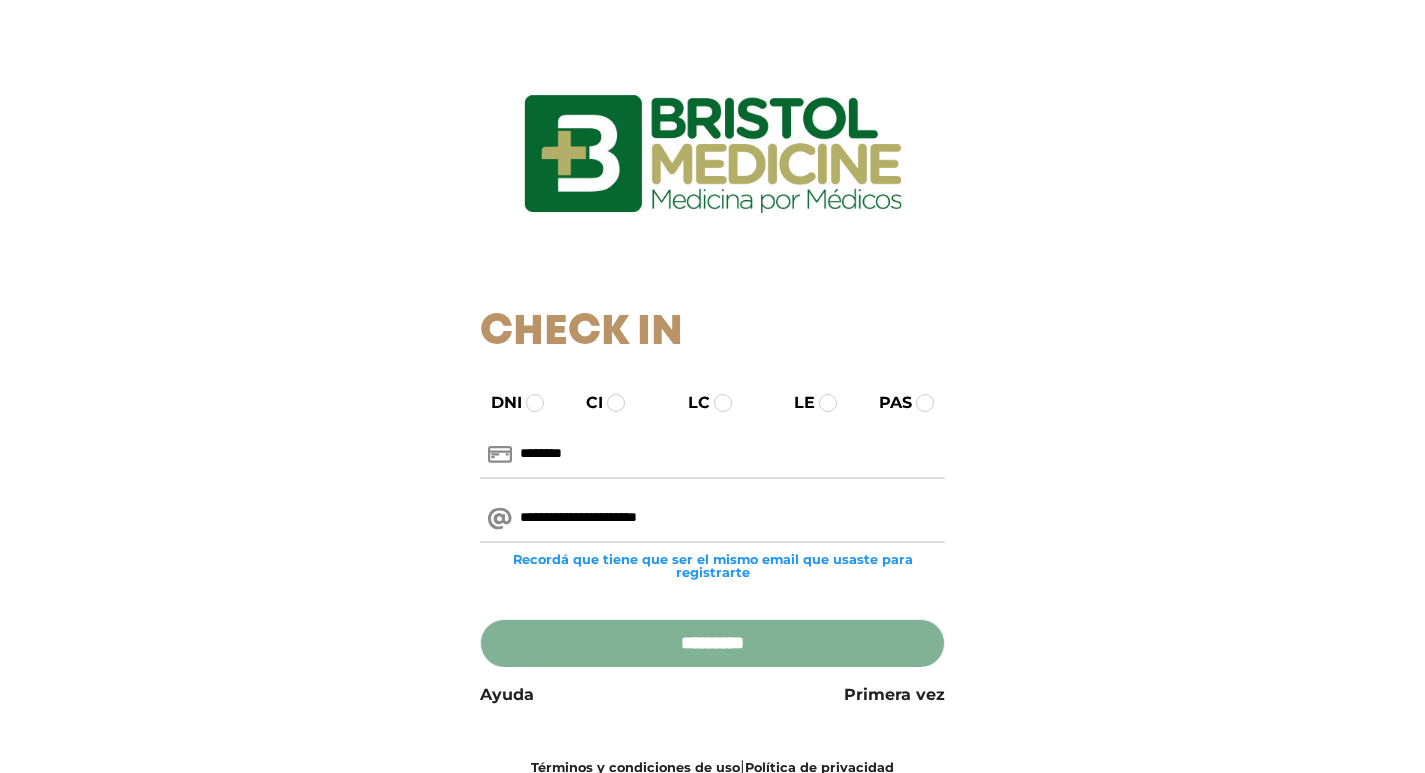 click on "*********" at bounding box center [712, 643] 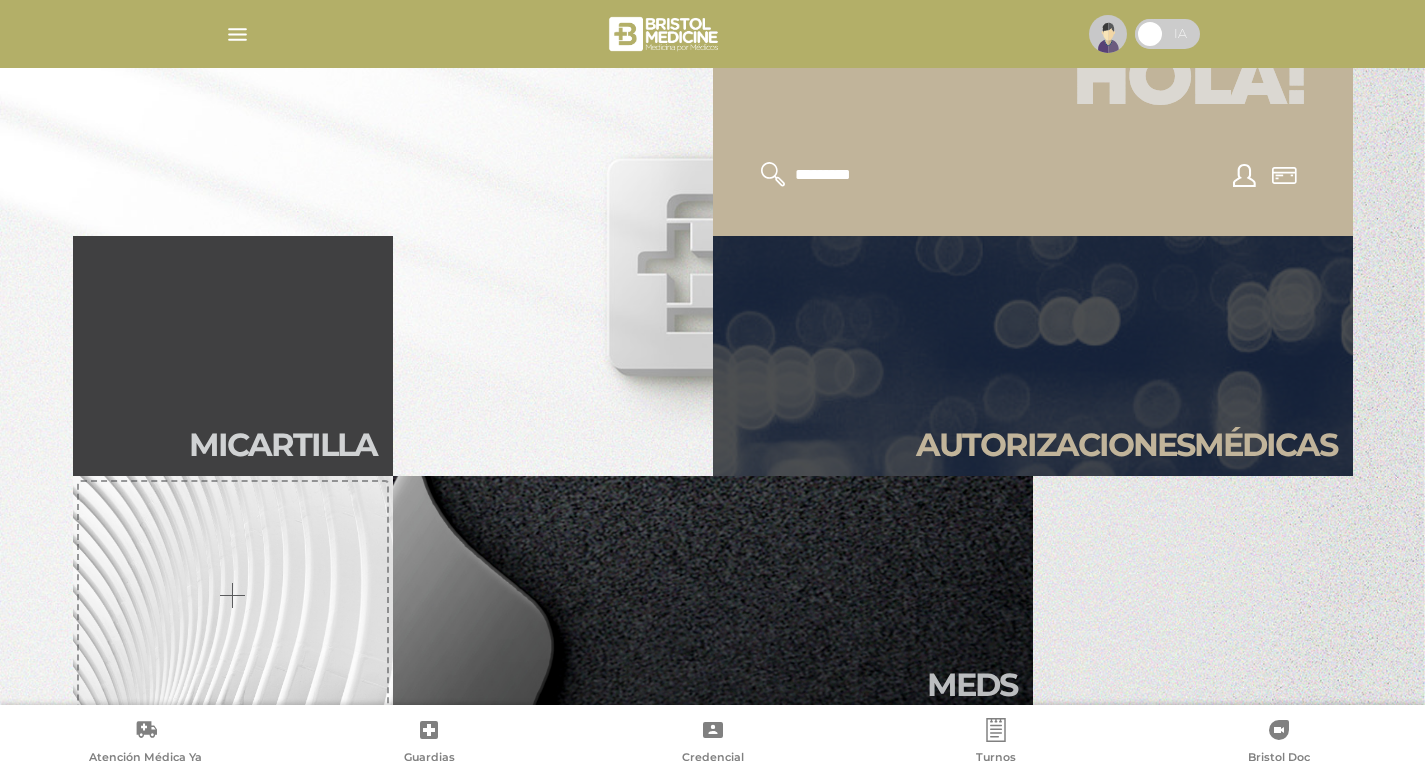 scroll, scrollTop: 500, scrollLeft: 0, axis: vertical 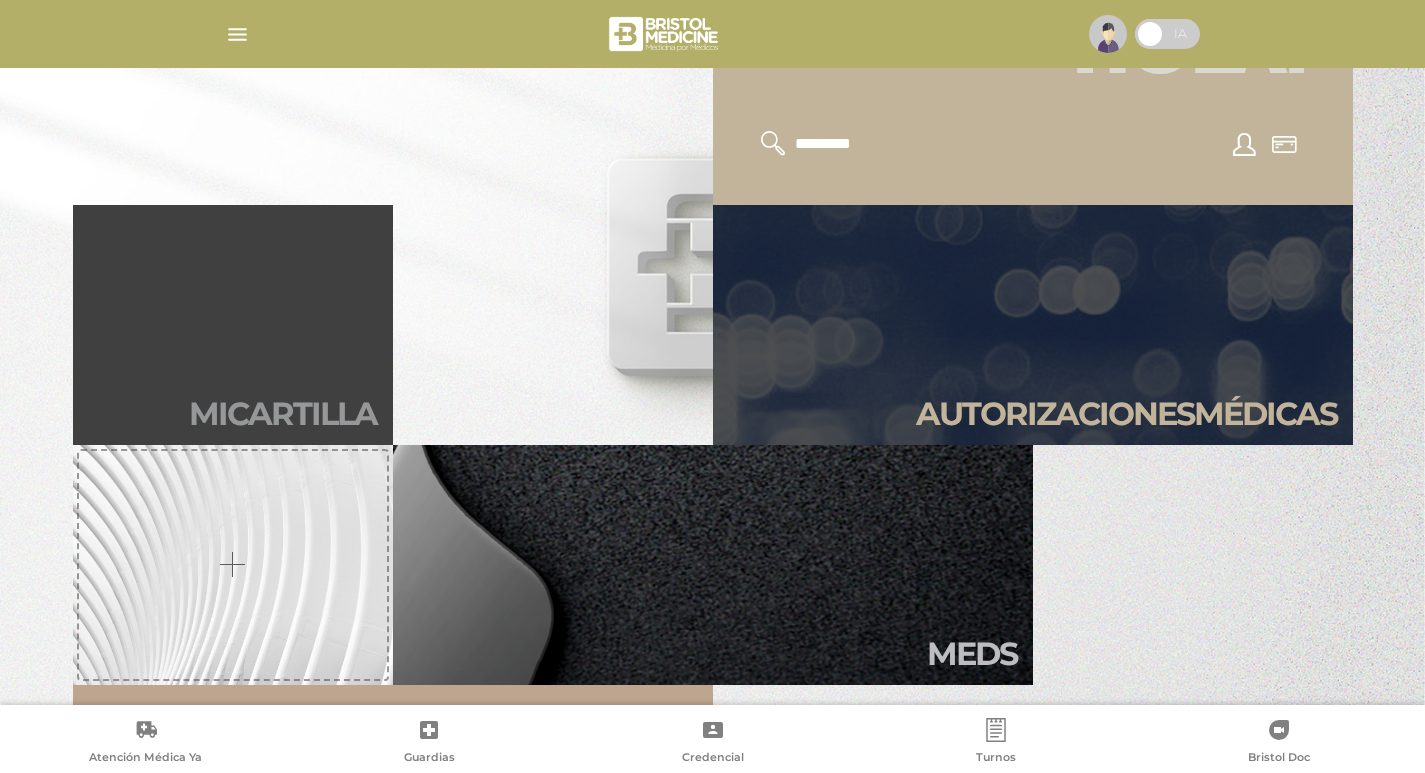 click on "Mi  car tilla" at bounding box center [233, 325] 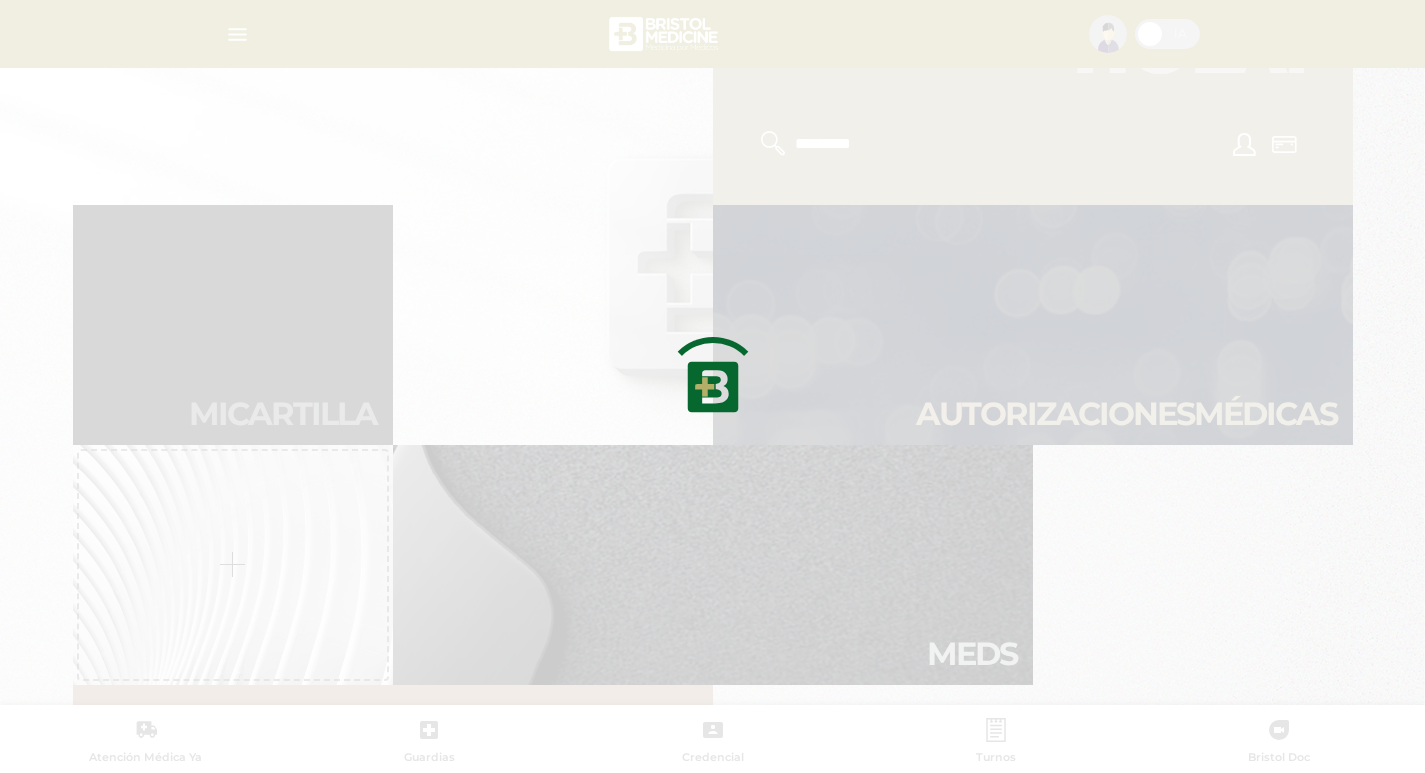 click at bounding box center [712, 386] 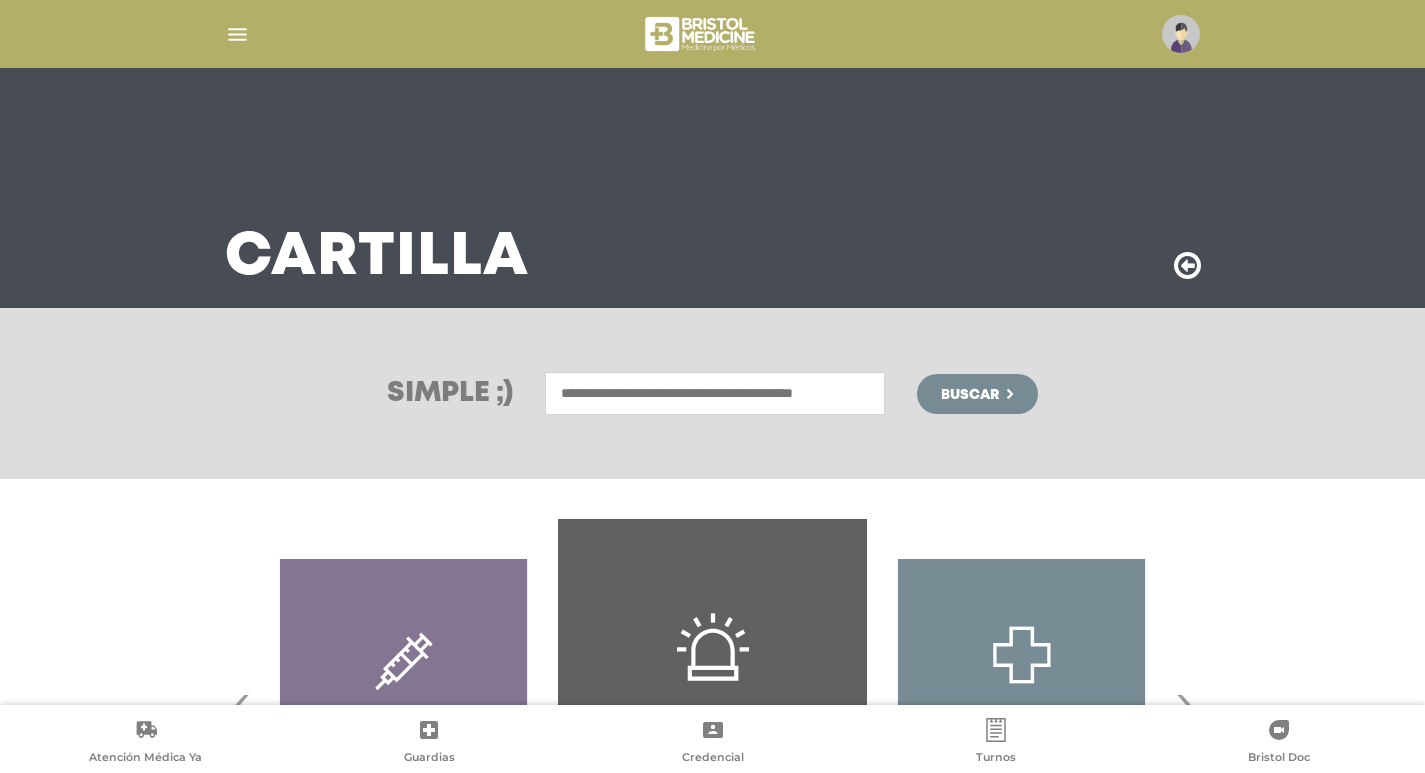 scroll, scrollTop: 100, scrollLeft: 0, axis: vertical 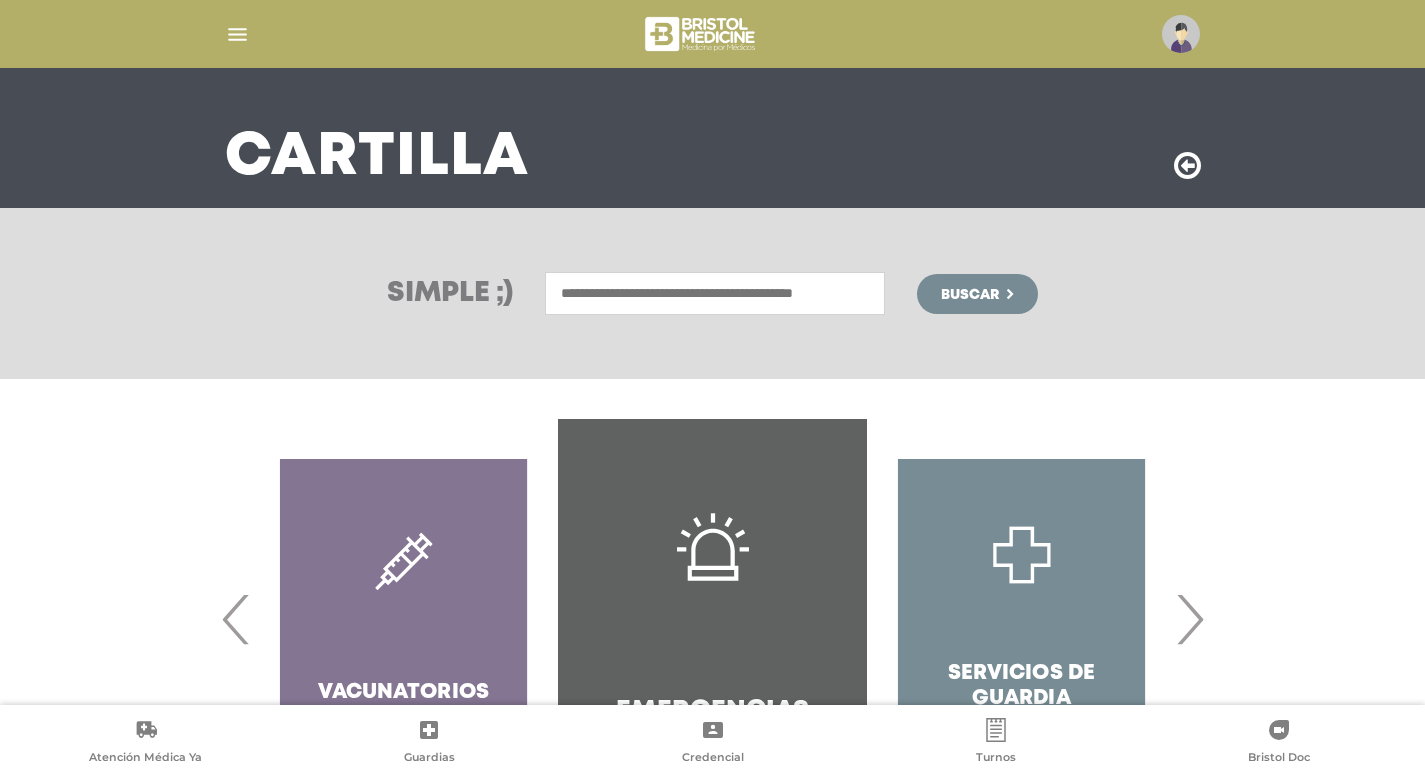click at bounding box center (715, 293) 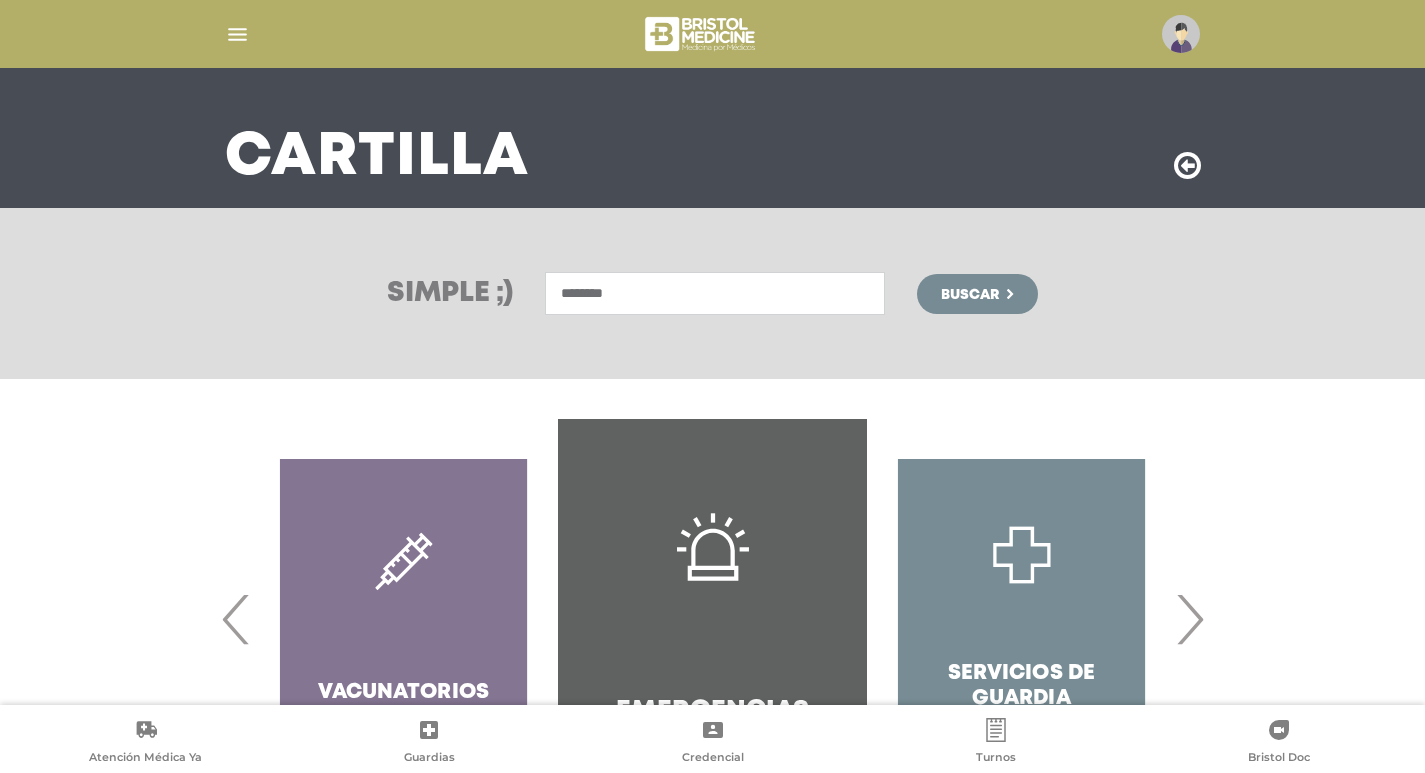 type on "********" 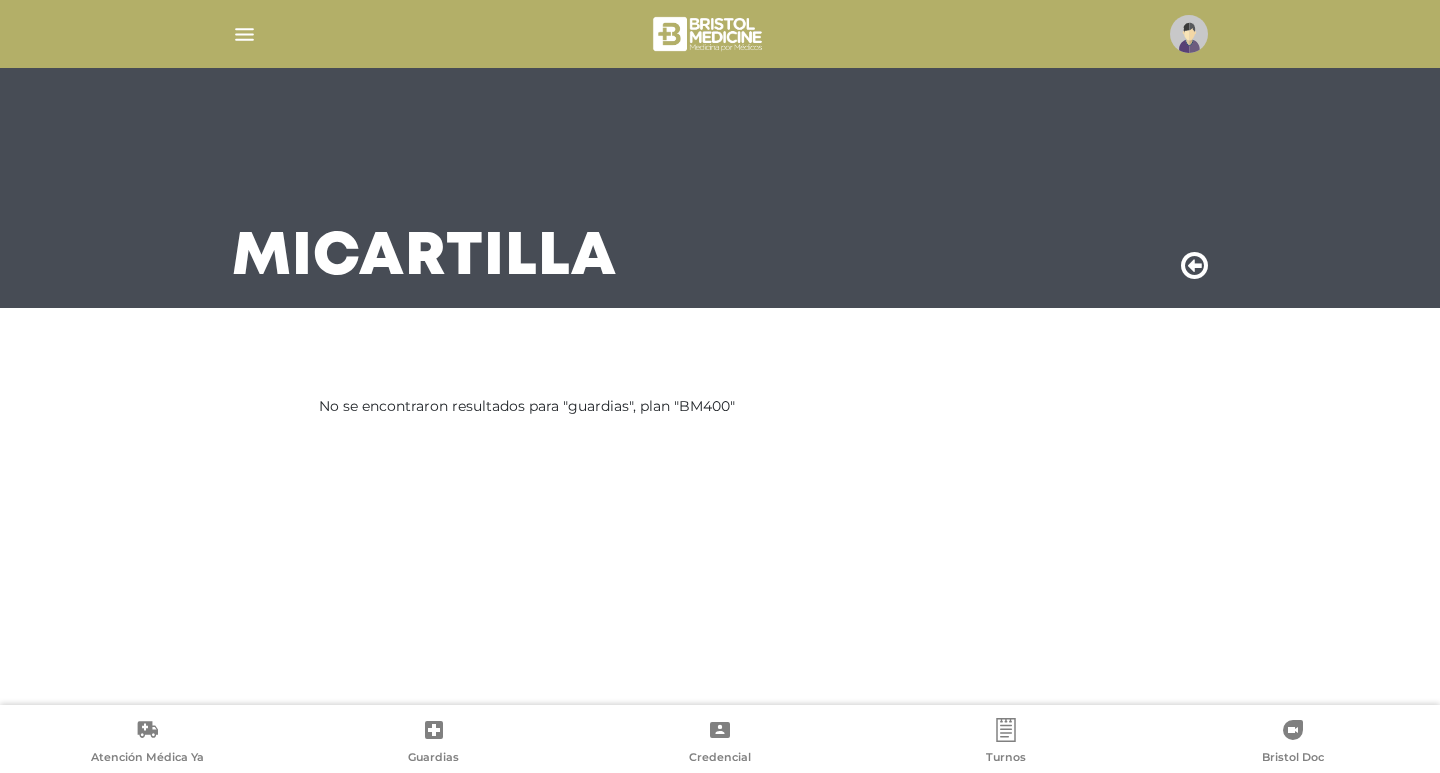 scroll, scrollTop: 0, scrollLeft: 0, axis: both 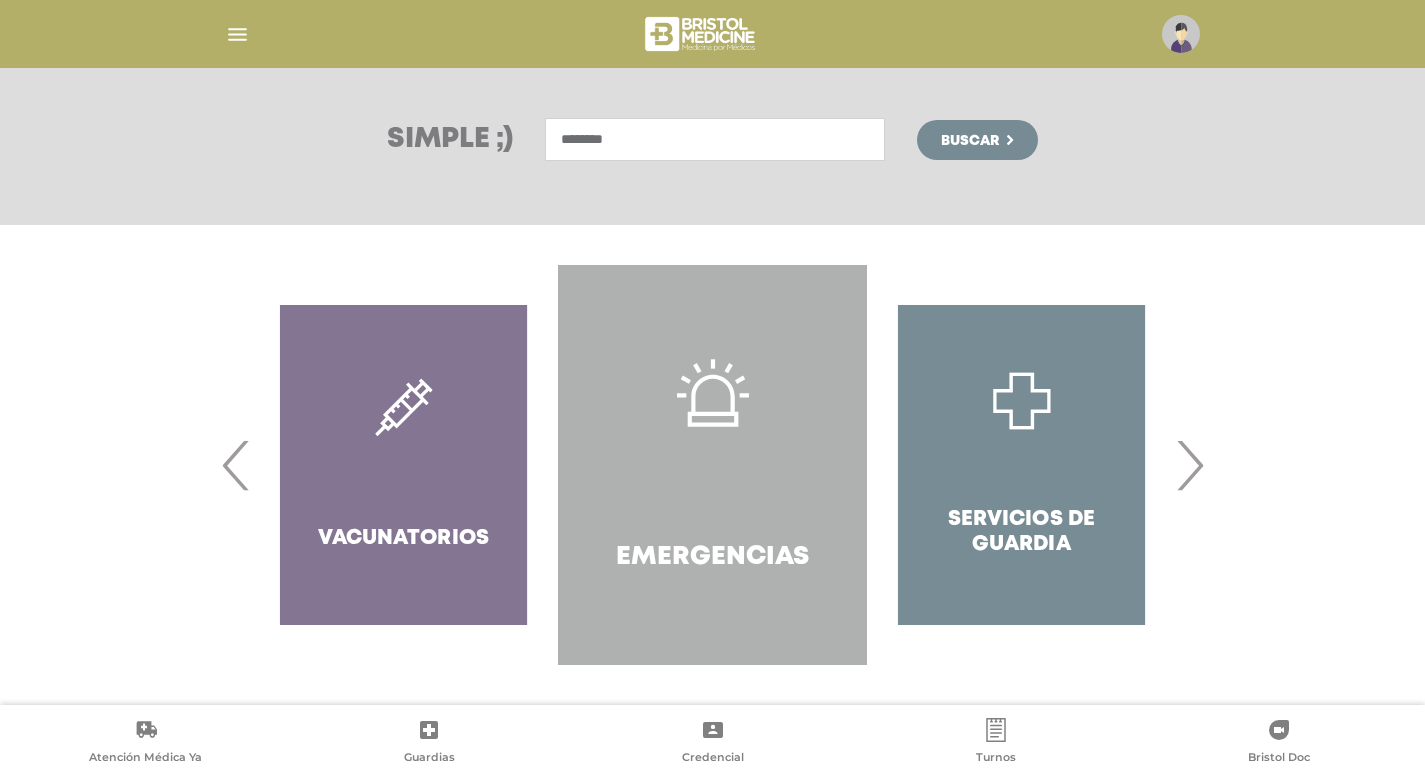 click on "Emergencias" at bounding box center [712, 465] 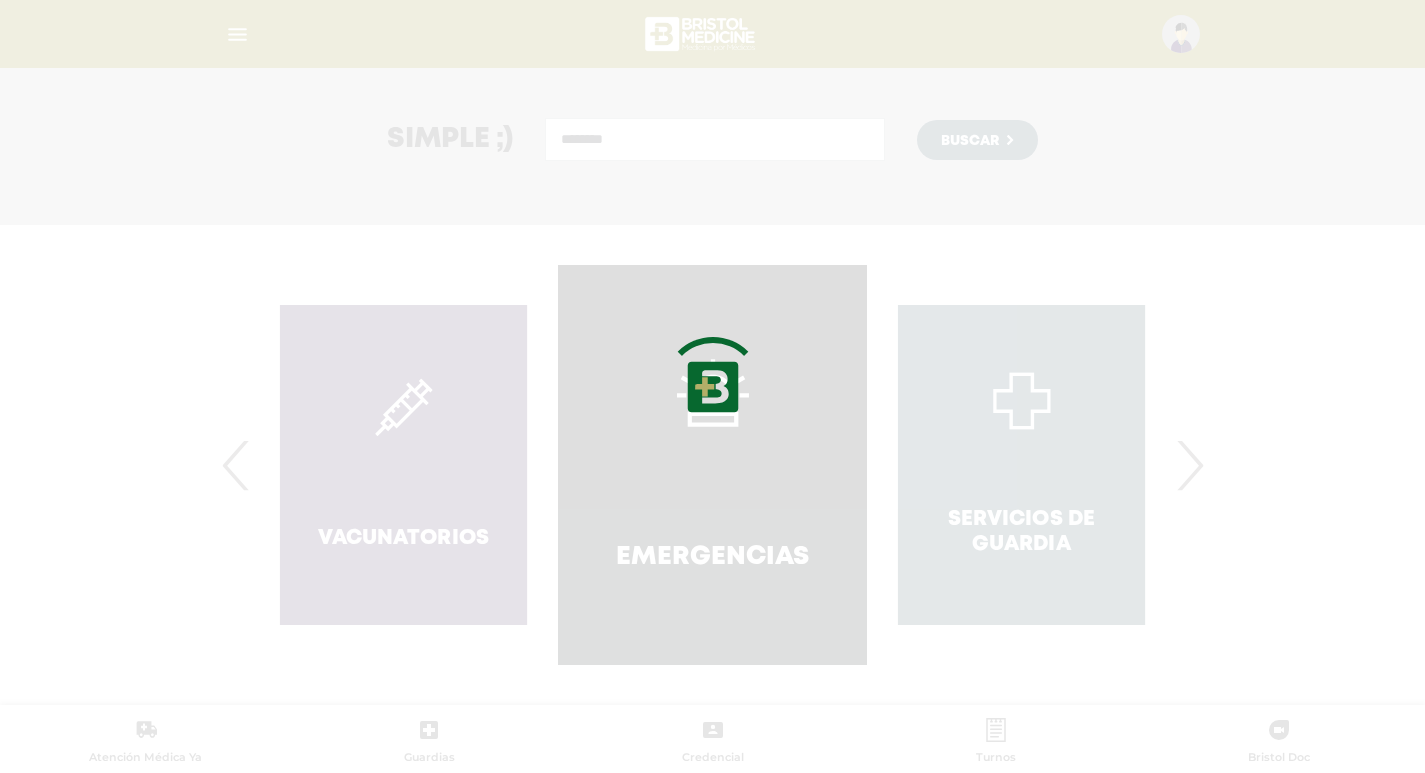 click at bounding box center (712, 386) 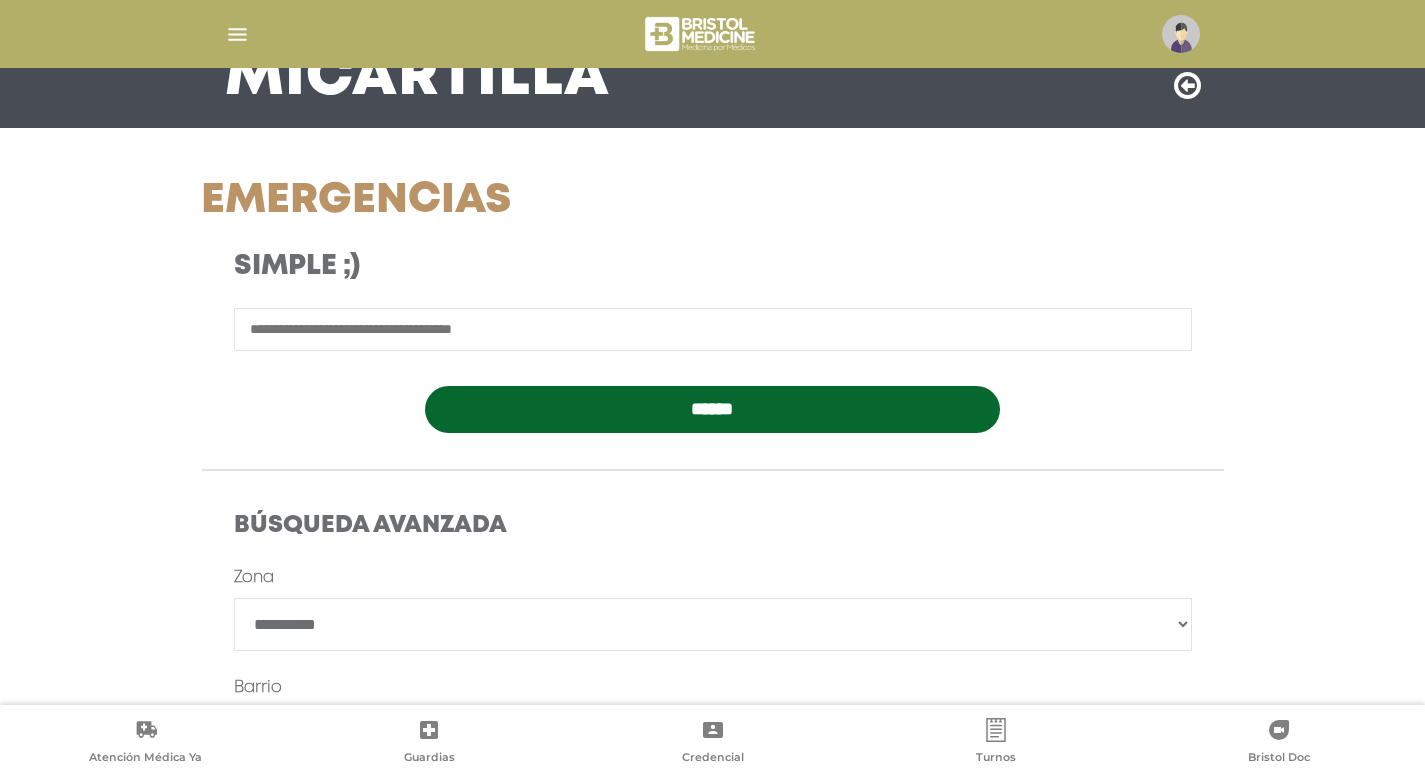 scroll, scrollTop: 278, scrollLeft: 0, axis: vertical 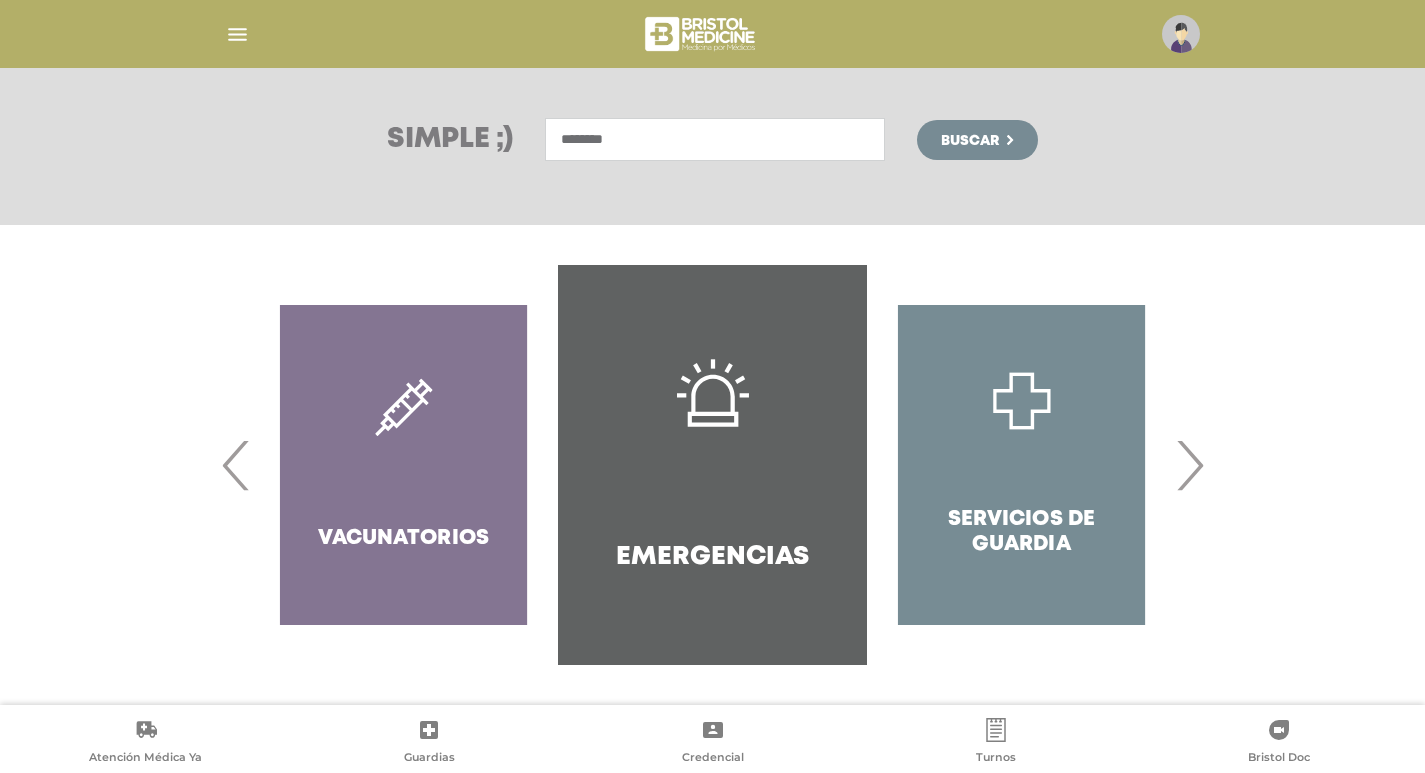 click on "Servicios de Guardia" at bounding box center [1021, 465] 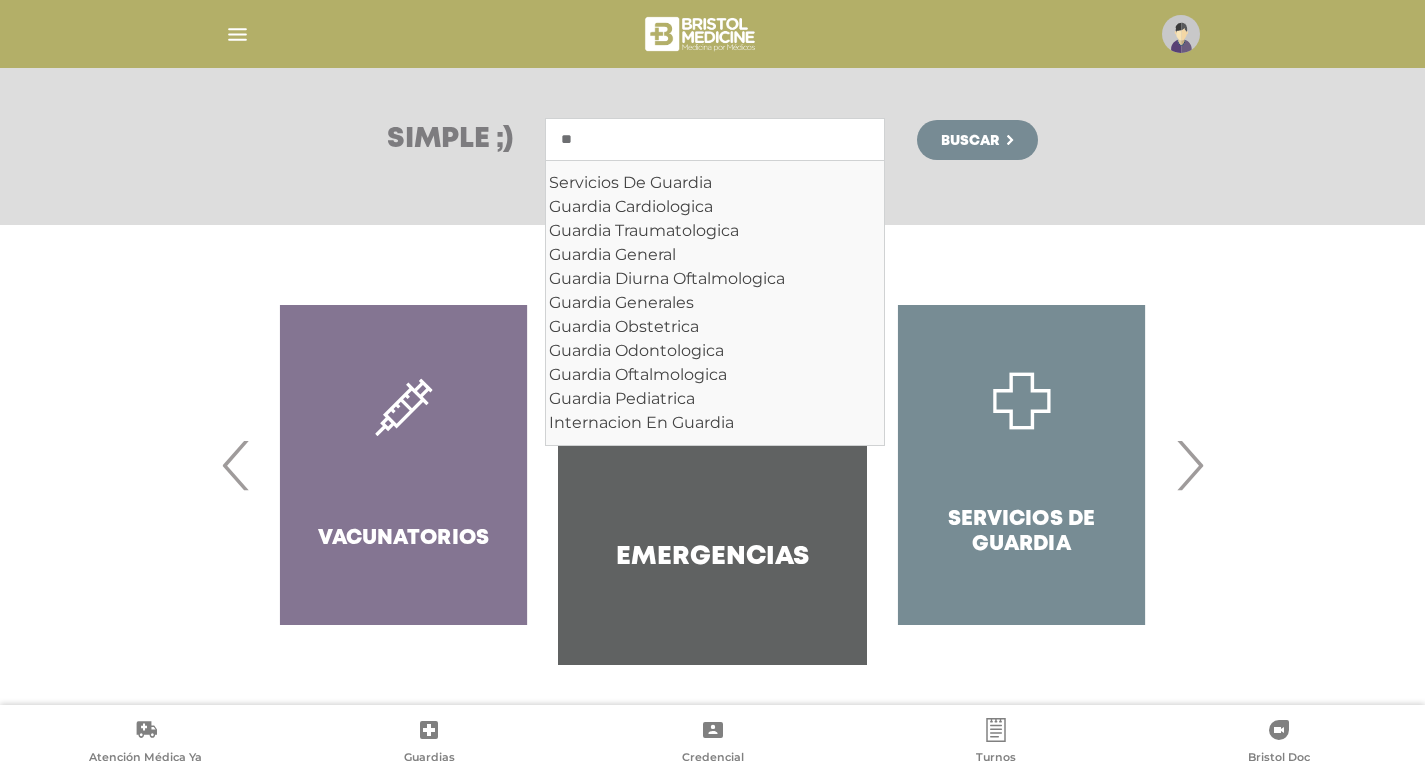 type on "*" 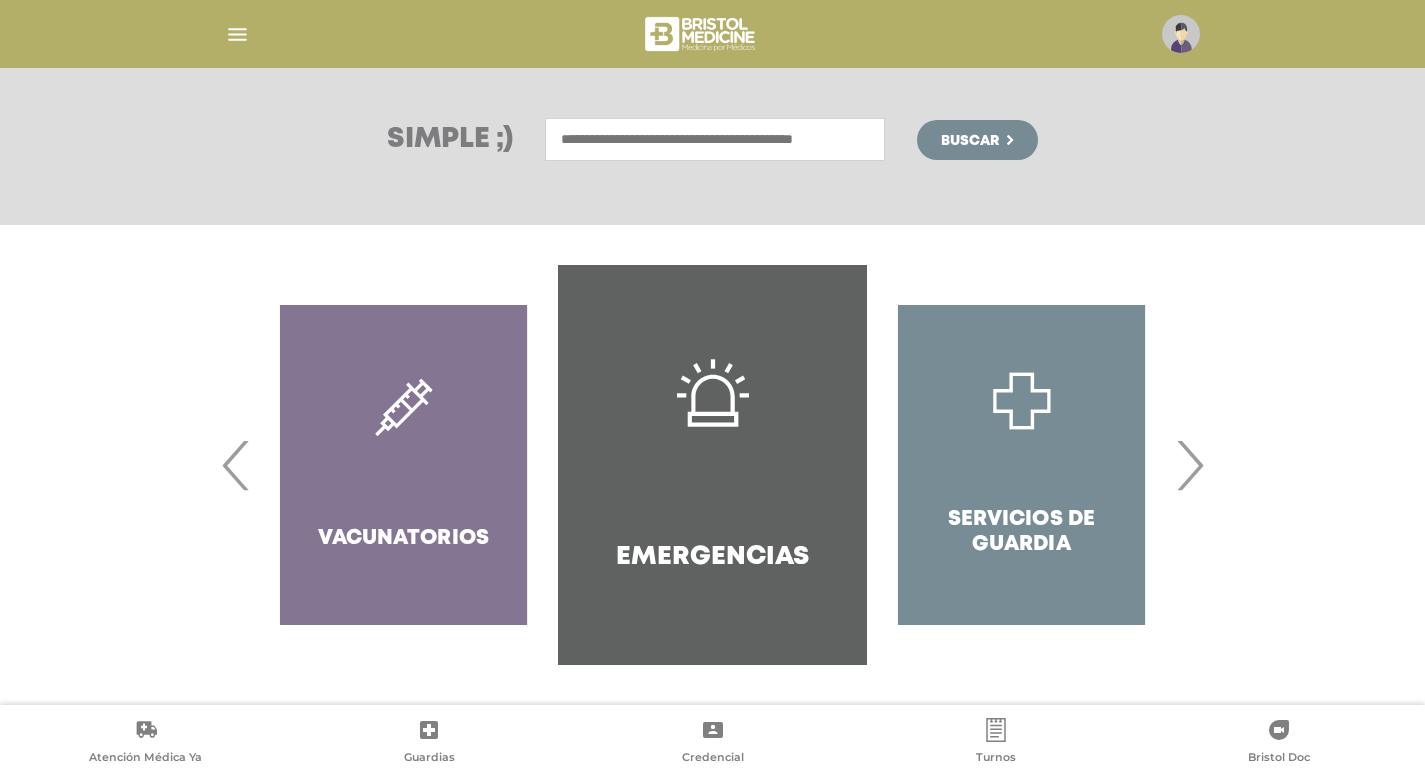 click on "Servicios de Guardia" at bounding box center (1021, 465) 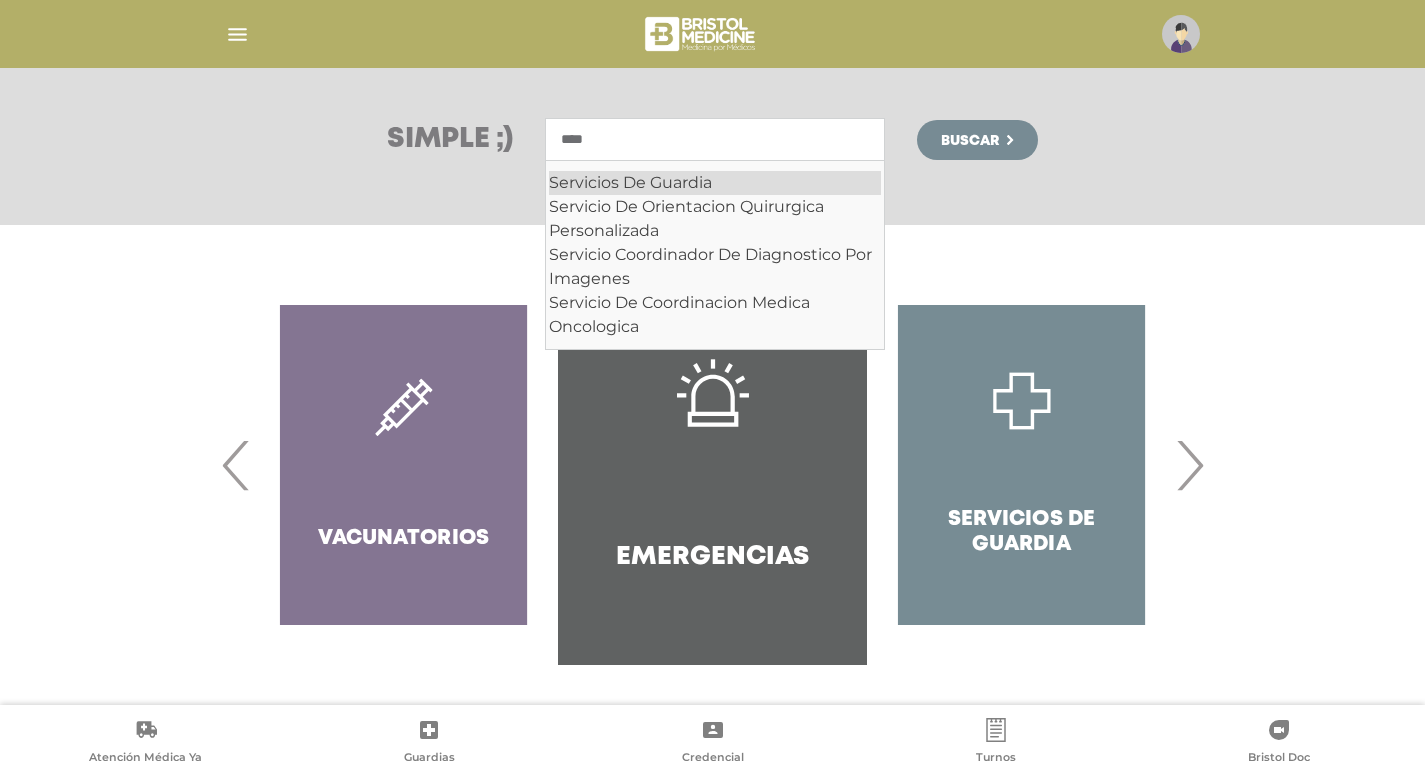 click on "Servicios De Guardia" at bounding box center [715, 183] 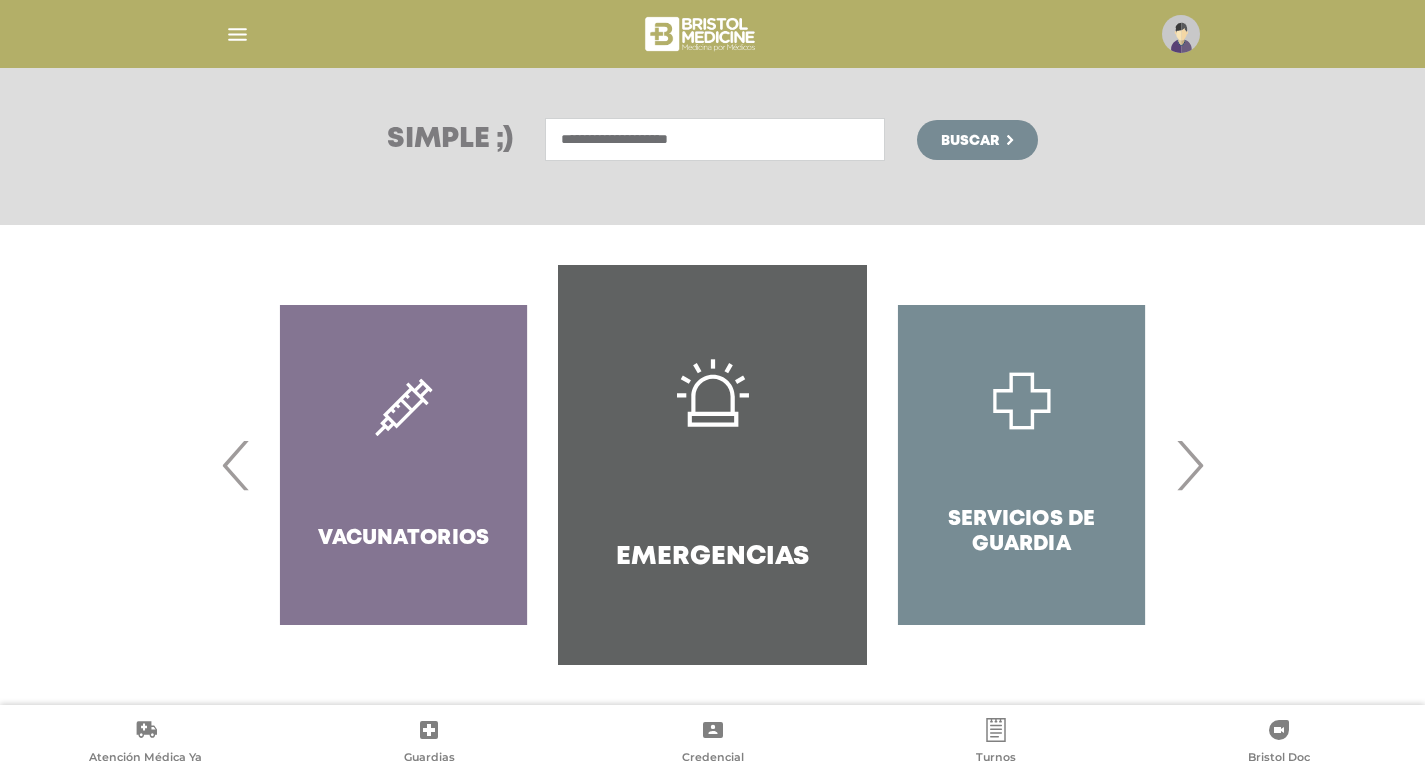 type on "**********" 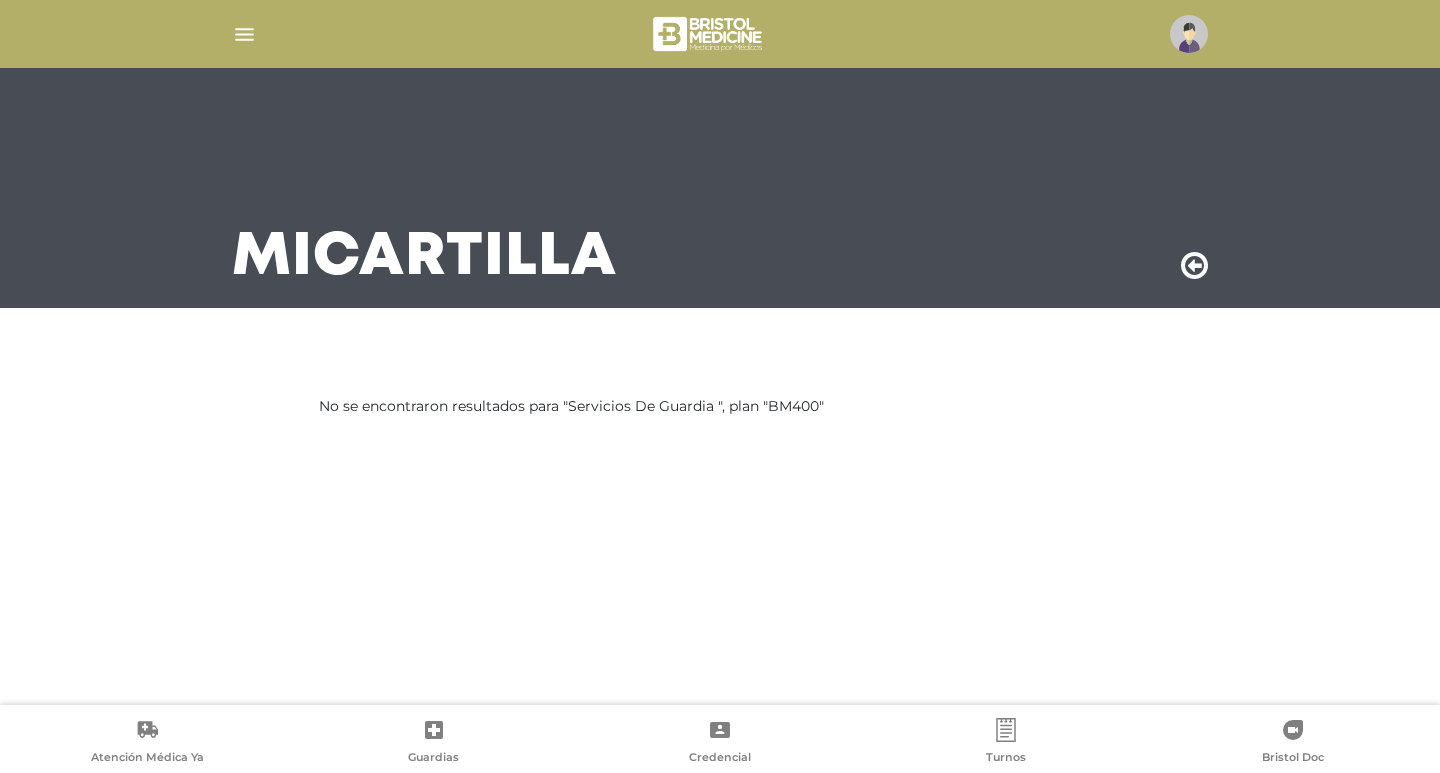 scroll, scrollTop: 0, scrollLeft: 0, axis: both 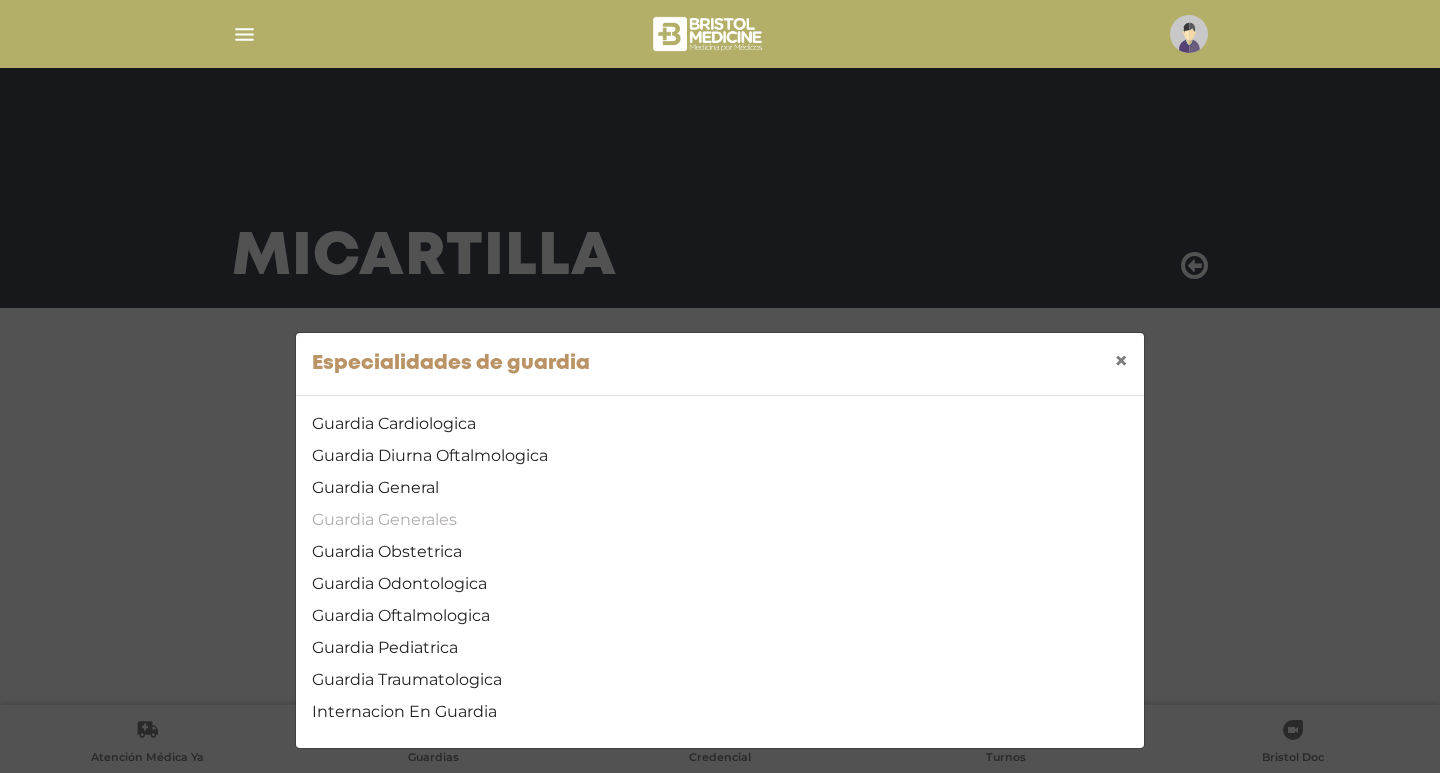 click on "Guardia Generales" at bounding box center [720, 520] 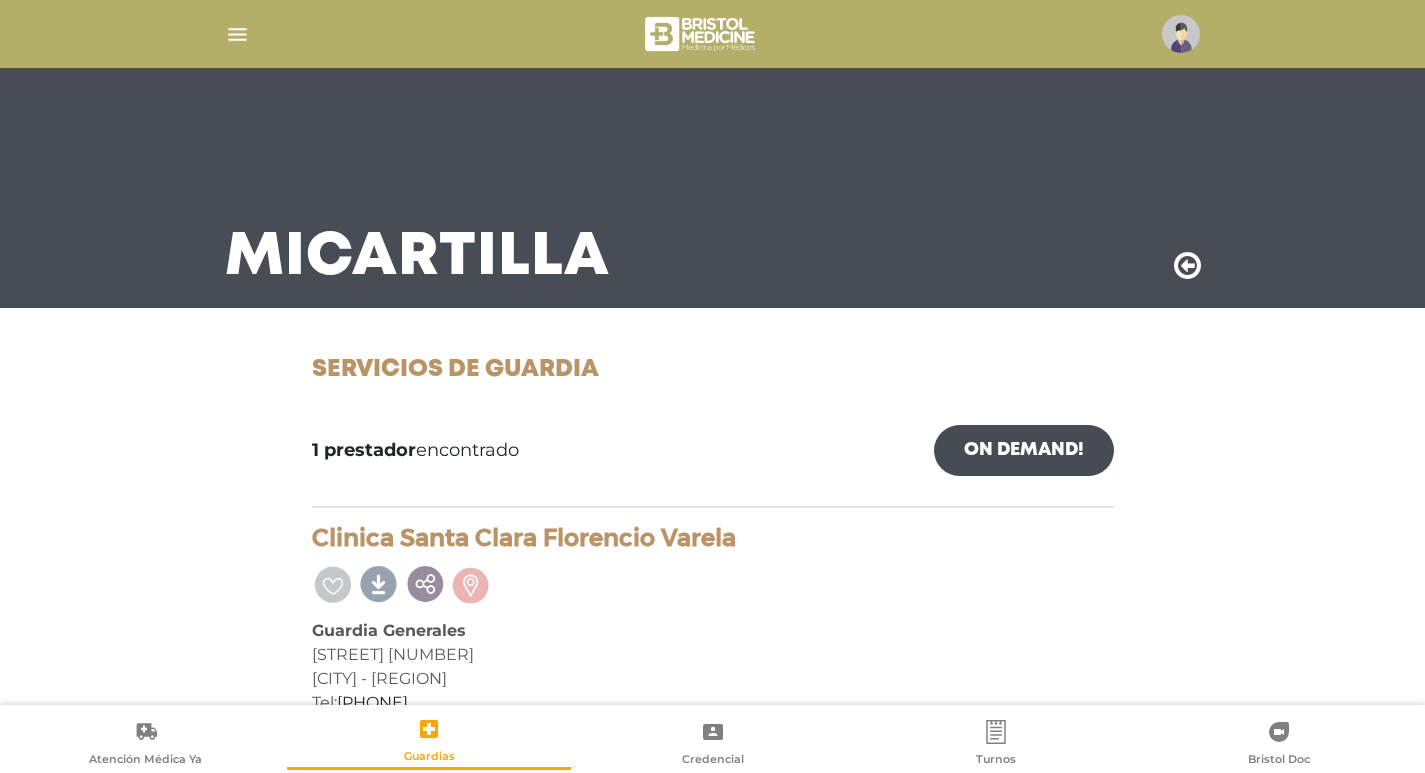 scroll, scrollTop: 44, scrollLeft: 0, axis: vertical 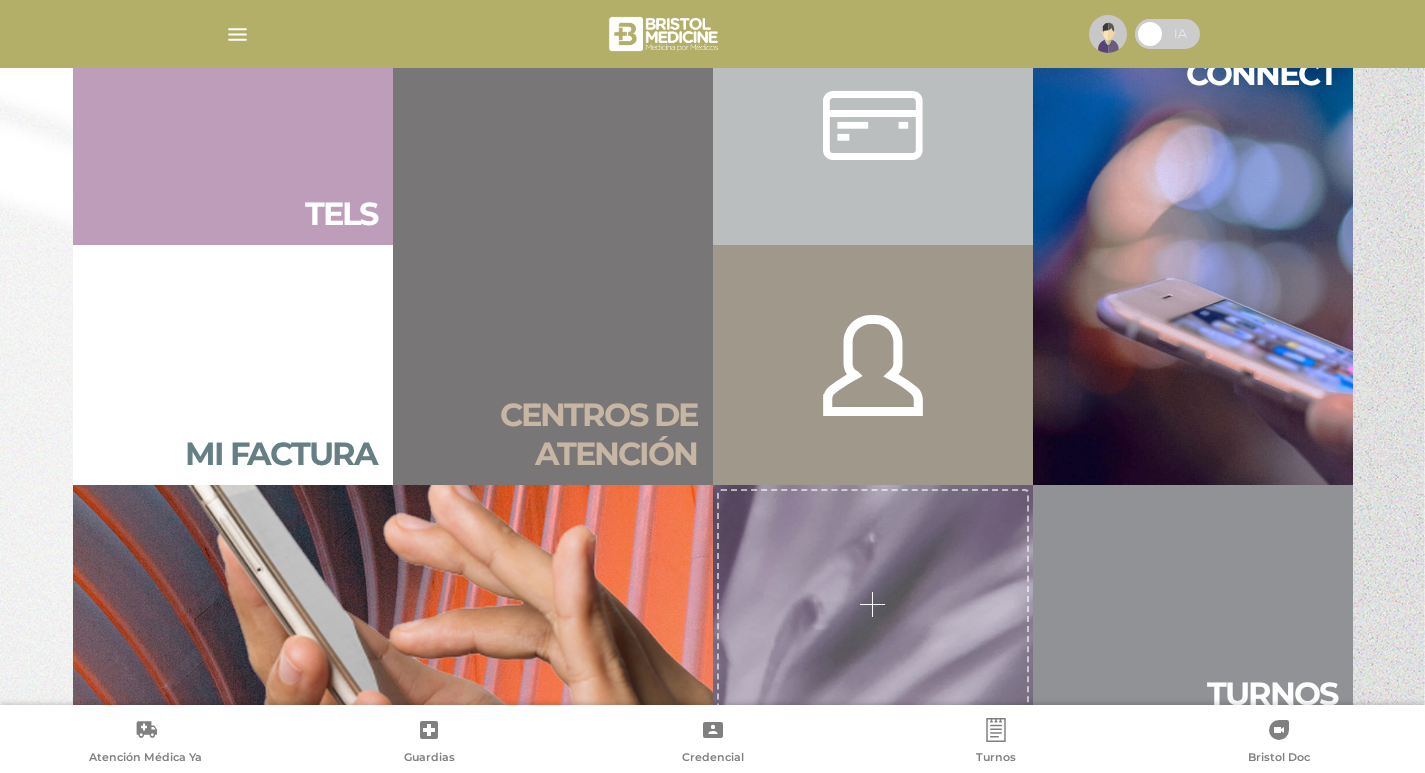 click at bounding box center (873, 125) 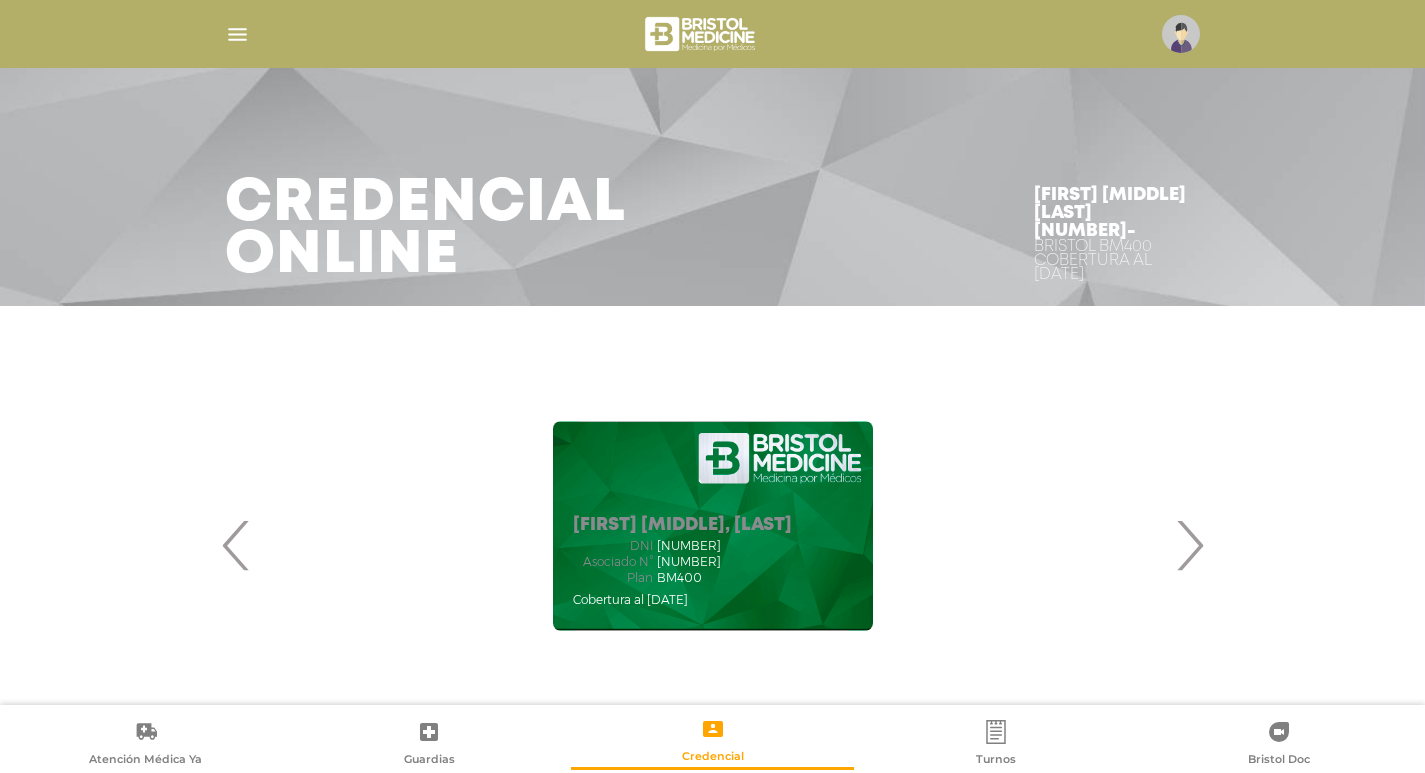 scroll, scrollTop: 0, scrollLeft: 0, axis: both 